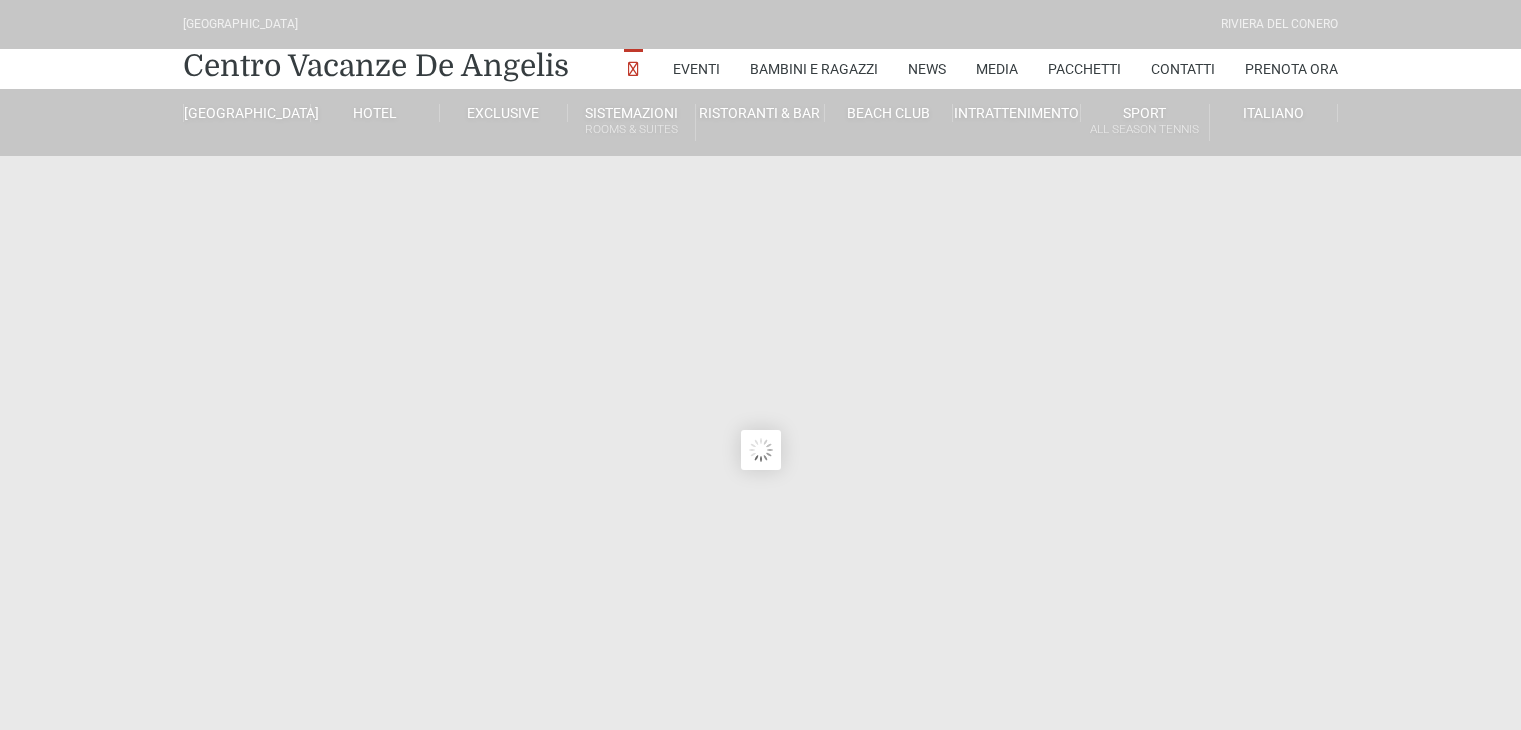 scroll, scrollTop: 0, scrollLeft: 0, axis: both 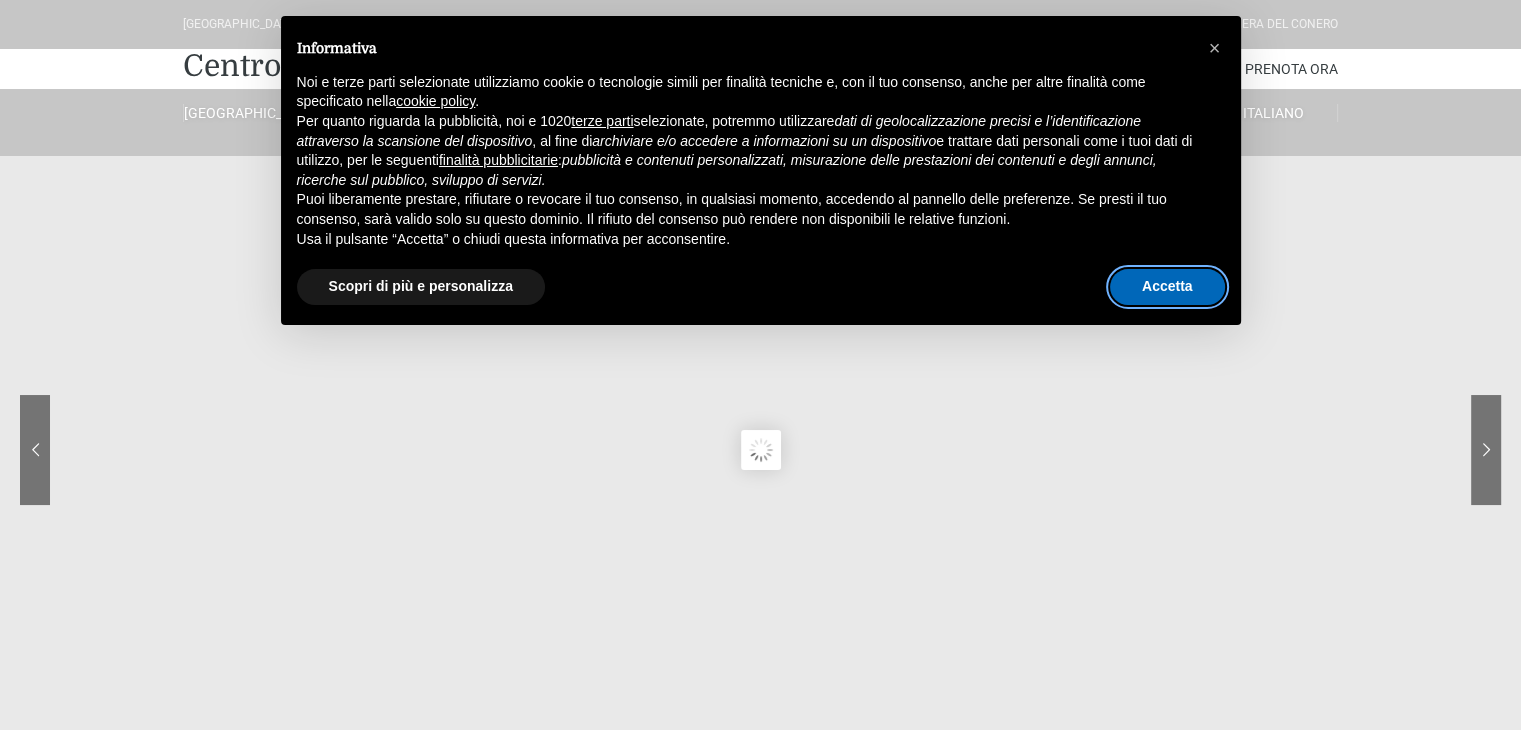 click on "Accetta" at bounding box center (1167, 287) 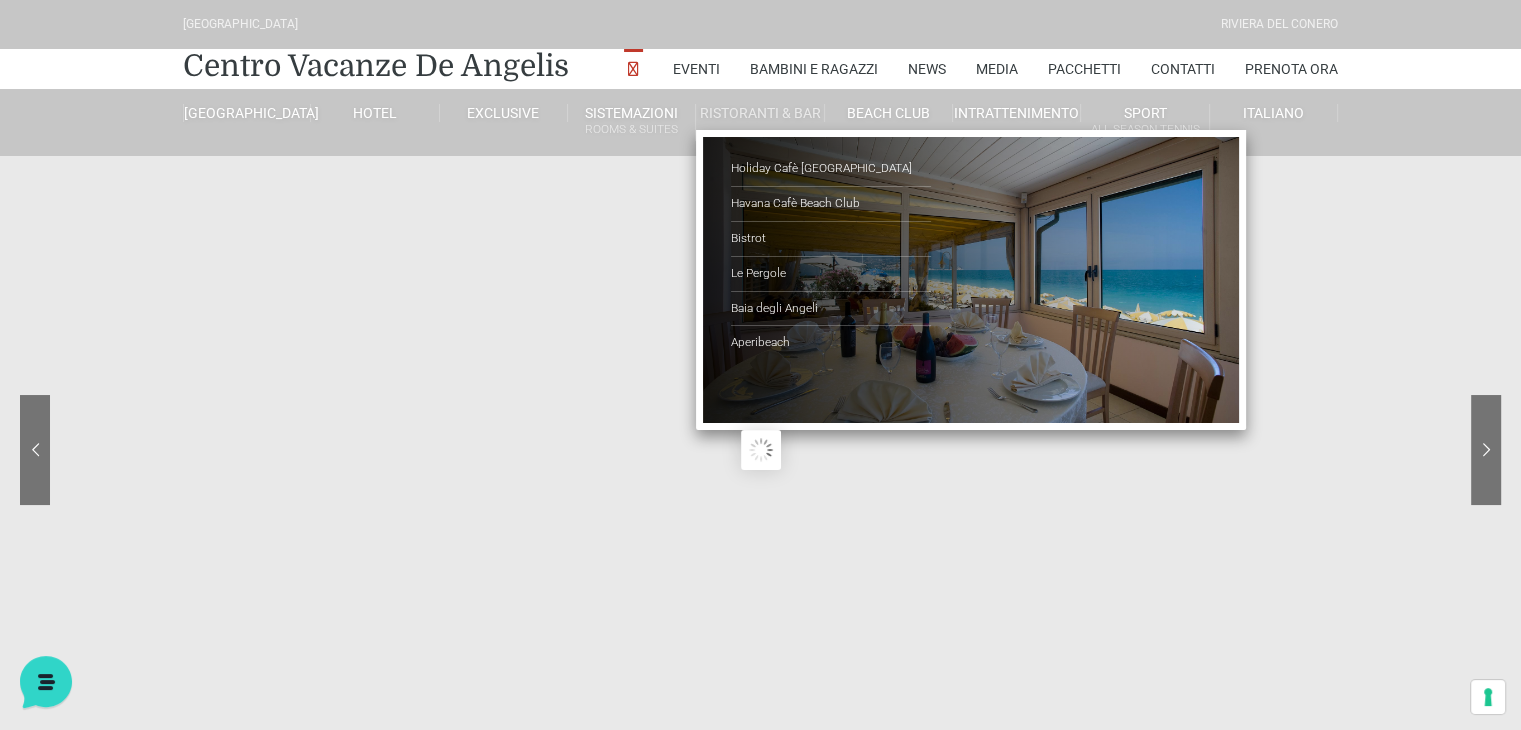 scroll, scrollTop: 0, scrollLeft: 0, axis: both 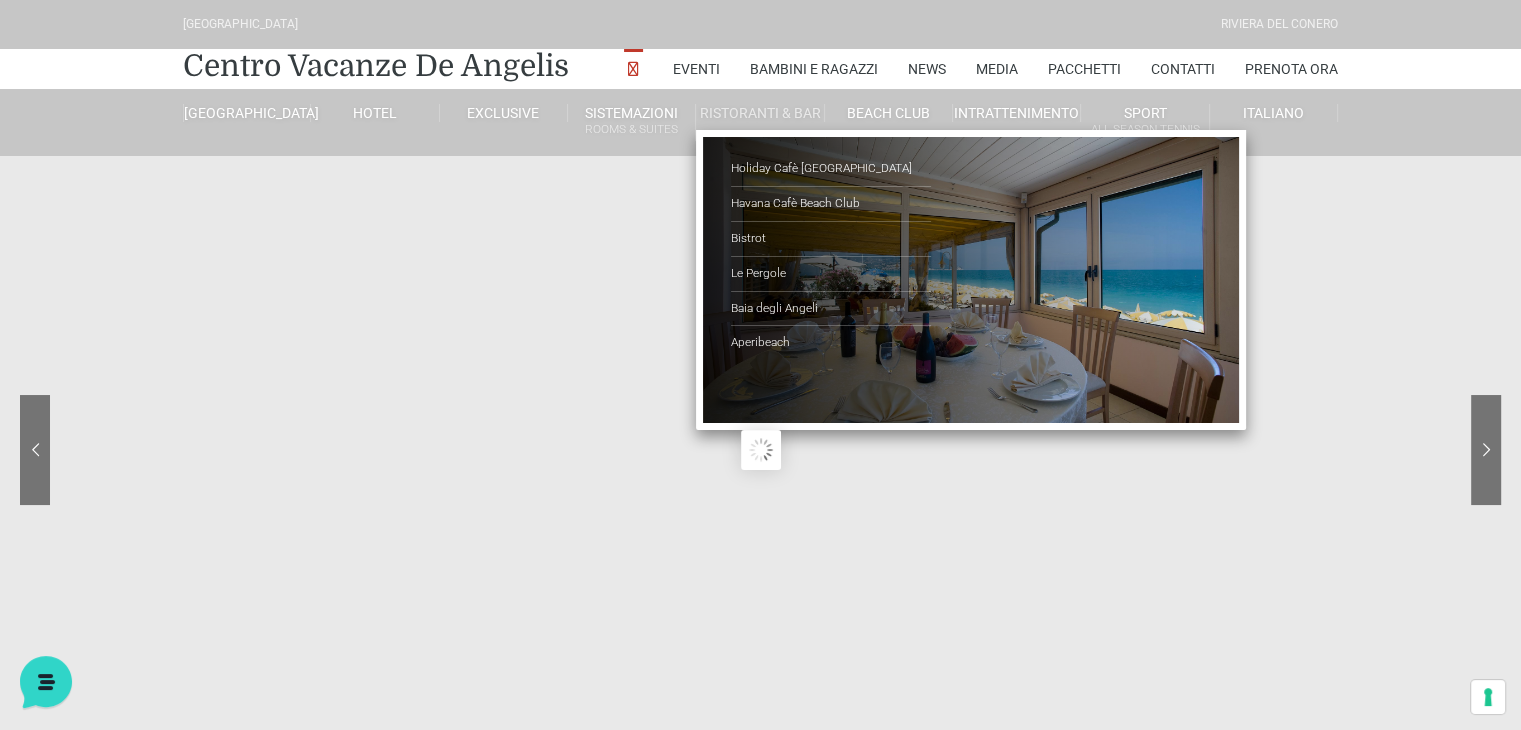 click on "Ristoranti & Bar
Holiday Cafè [GEOGRAPHIC_DATA]
[GEOGRAPHIC_DATA]
Bistrot
Le Pergole
Baia degli Angeli
Aperibeach" at bounding box center (760, 113) 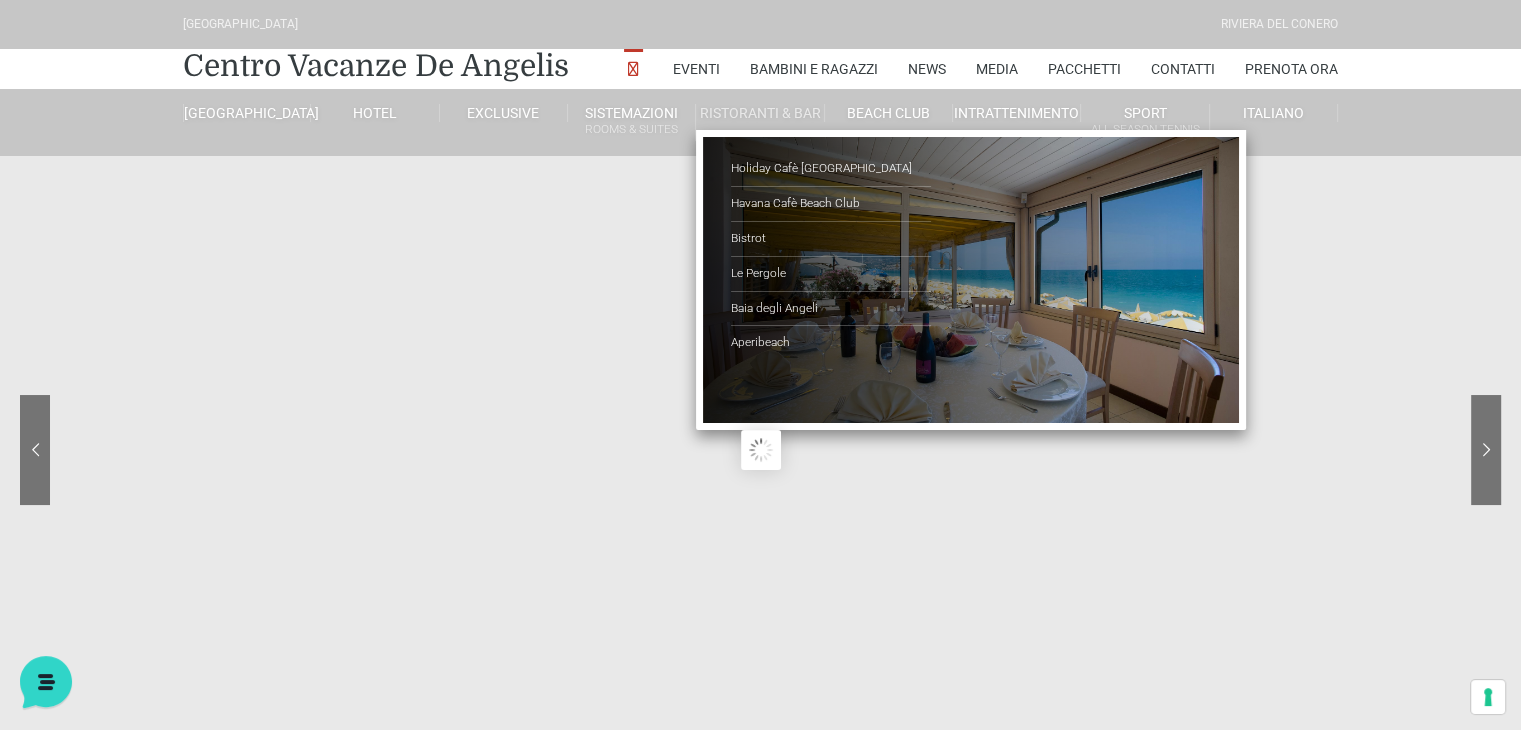 click on "Ristoranti & Bar" at bounding box center [760, 113] 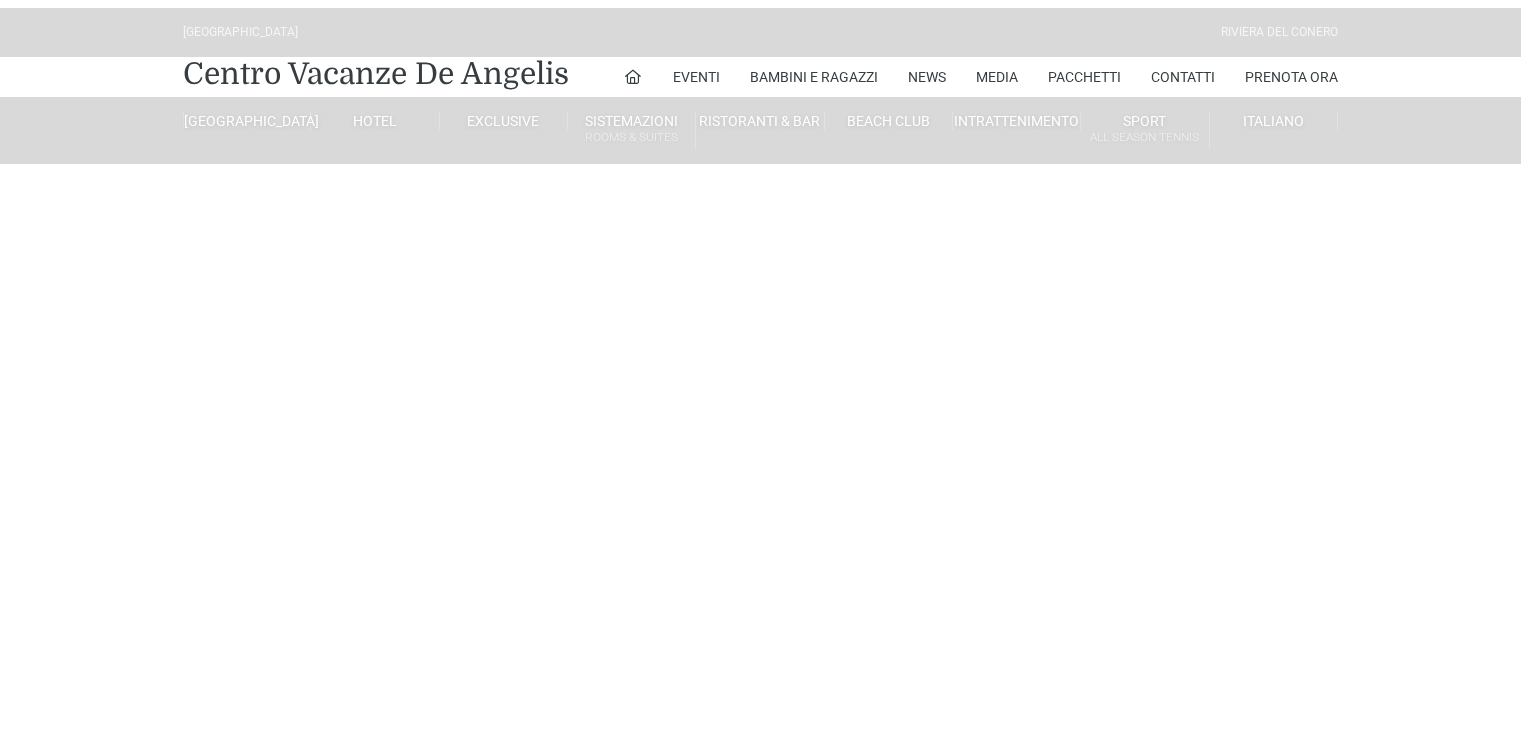scroll, scrollTop: 0, scrollLeft: 0, axis: both 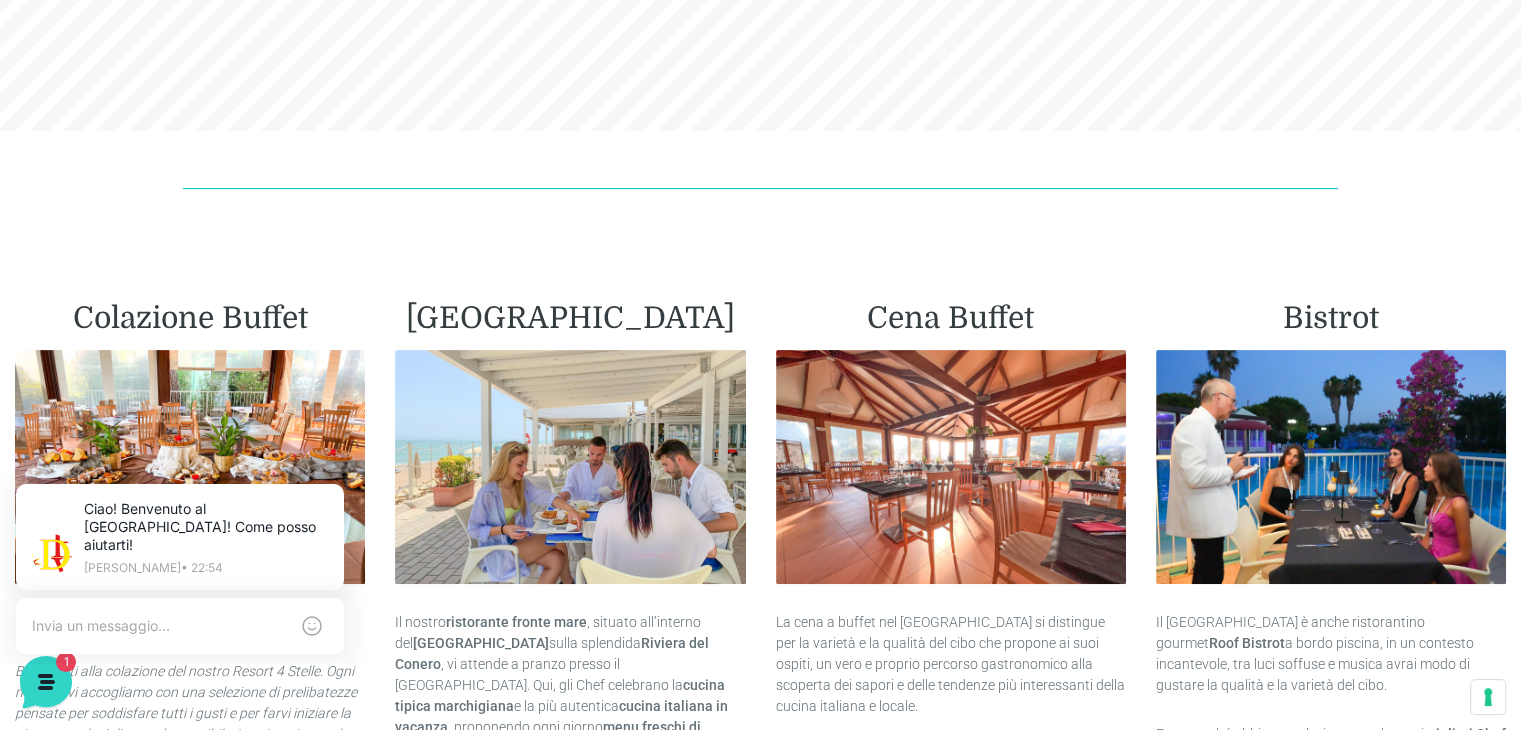 click on "Bistro Beach" at bounding box center (570, 318) 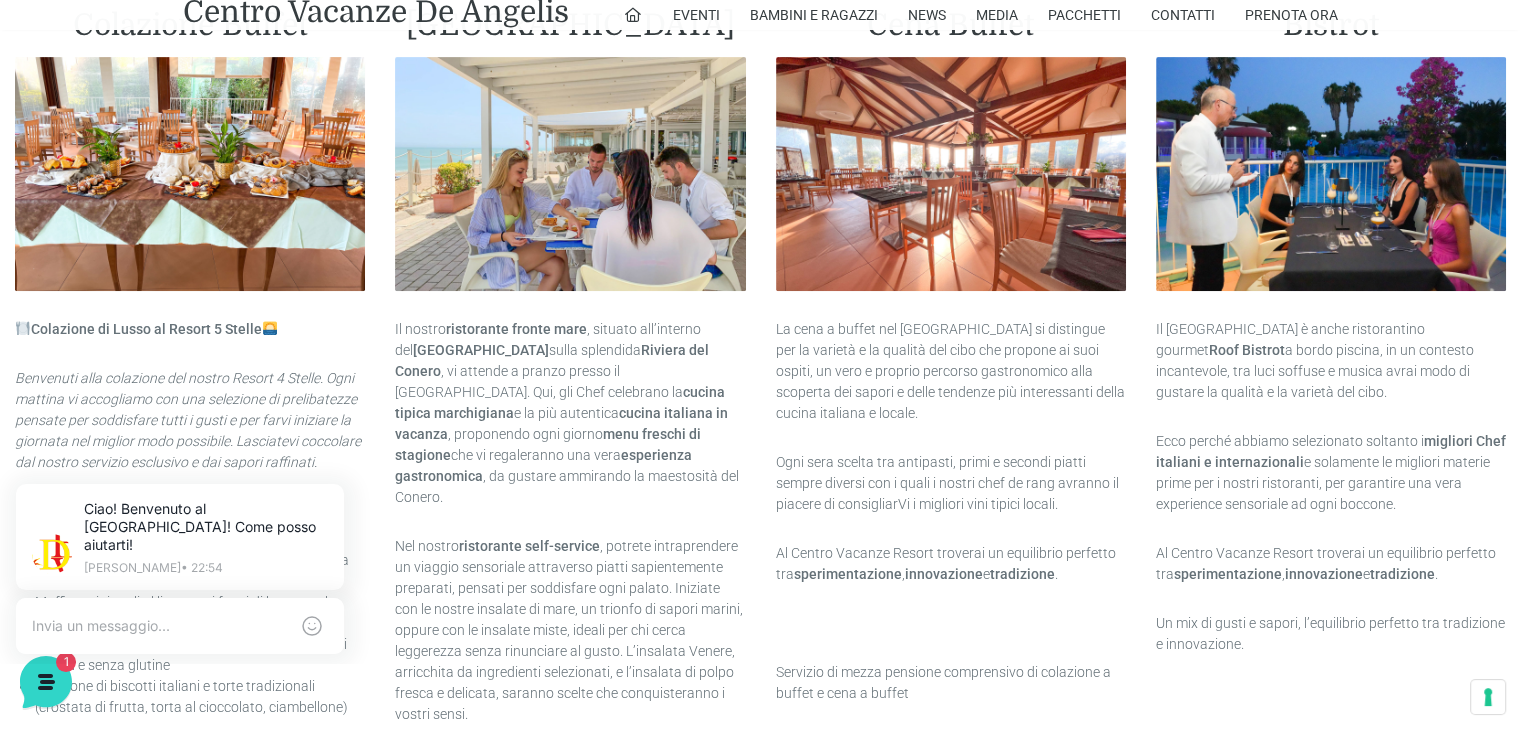 scroll, scrollTop: 902, scrollLeft: 0, axis: vertical 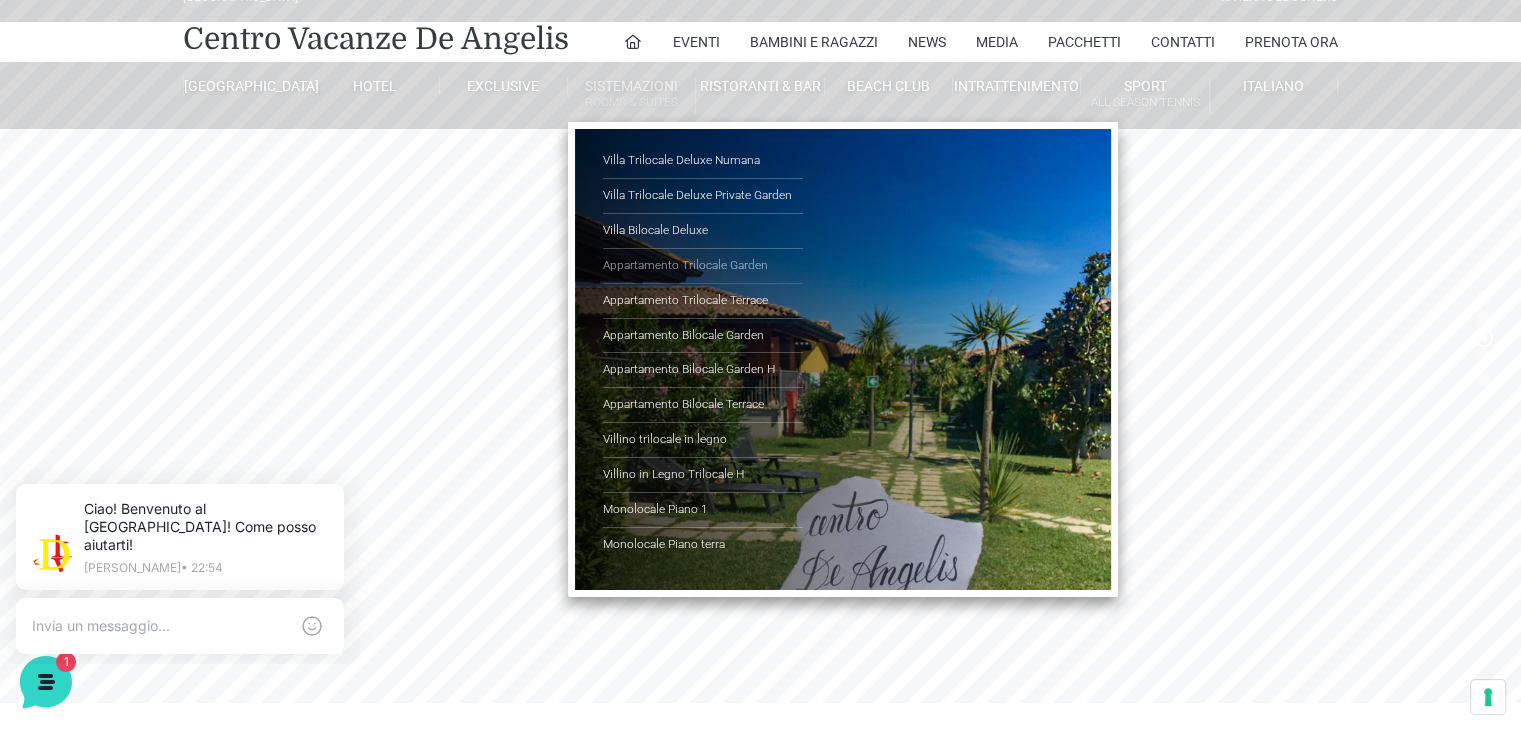 click on "Appartamento Trilocale Garden" at bounding box center [703, 266] 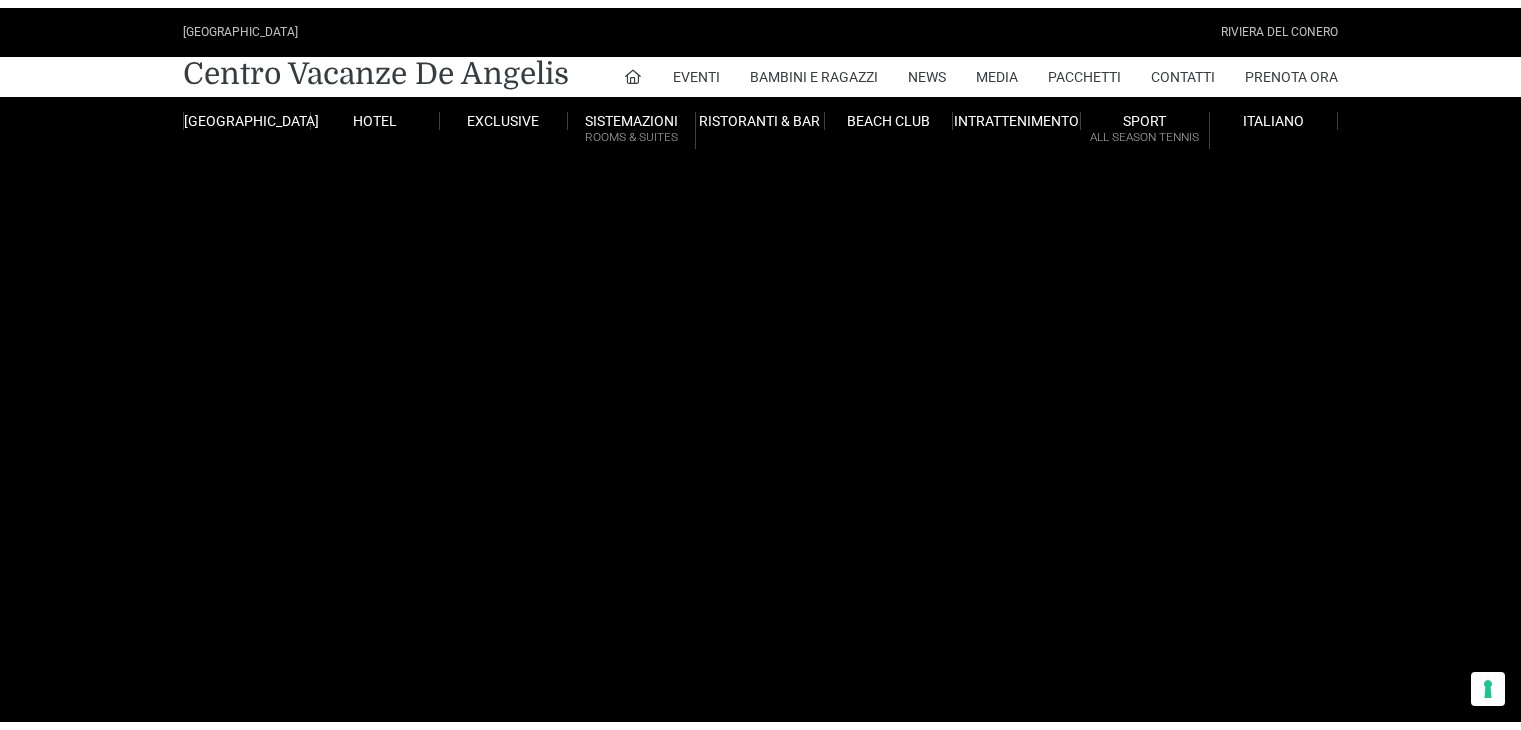 scroll, scrollTop: 0, scrollLeft: 0, axis: both 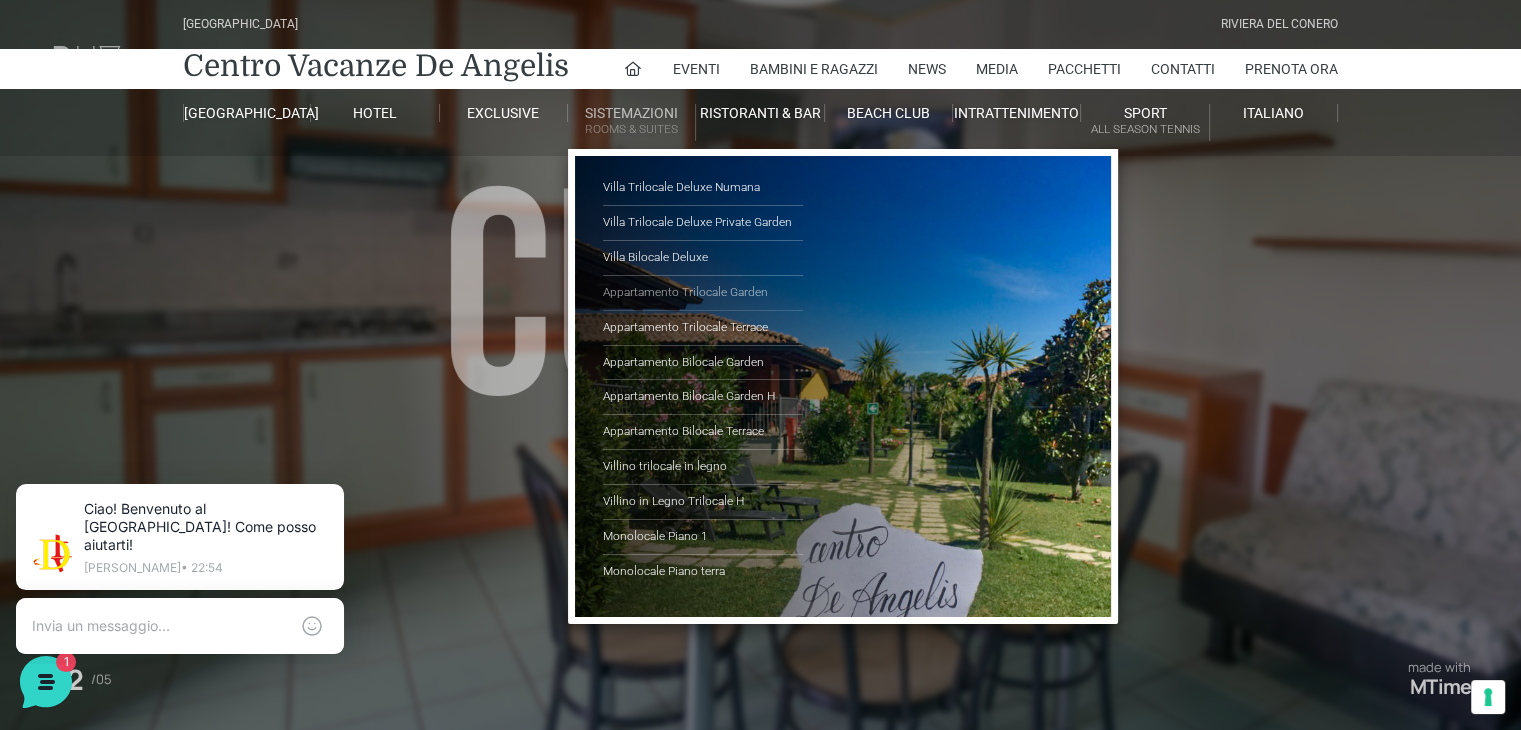click on "Appartamento Trilocale Garden" at bounding box center (703, 293) 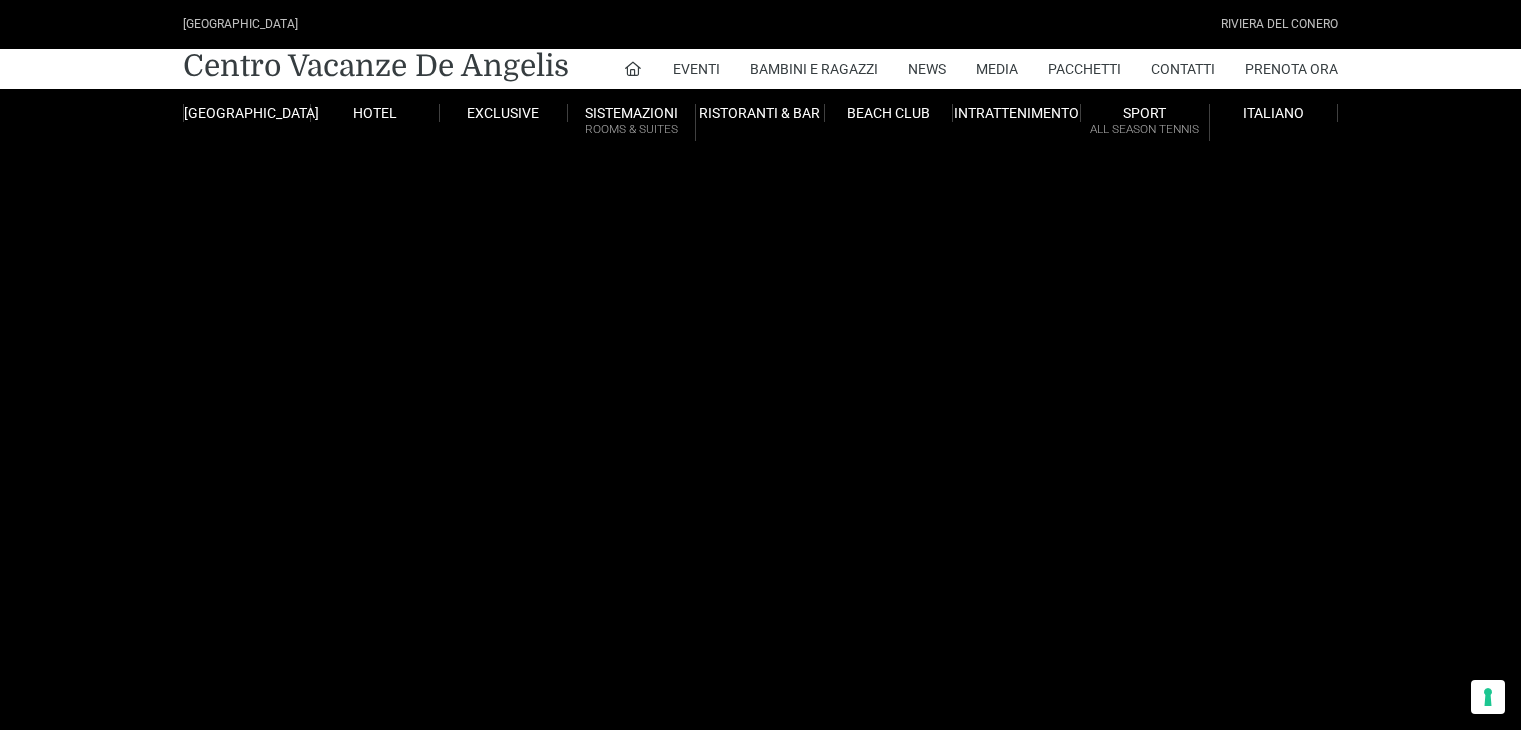 scroll, scrollTop: 0, scrollLeft: 0, axis: both 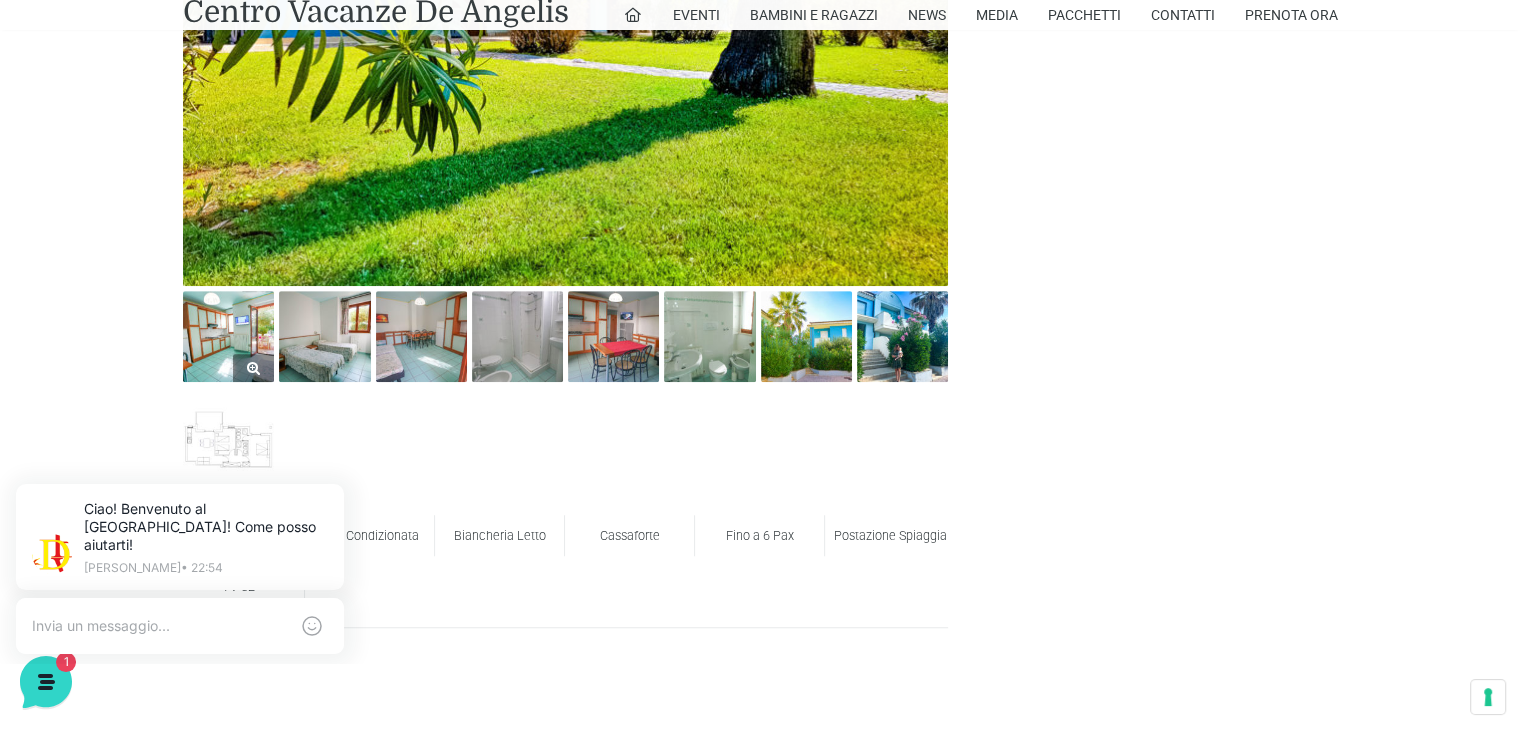 click at bounding box center [228, 336] 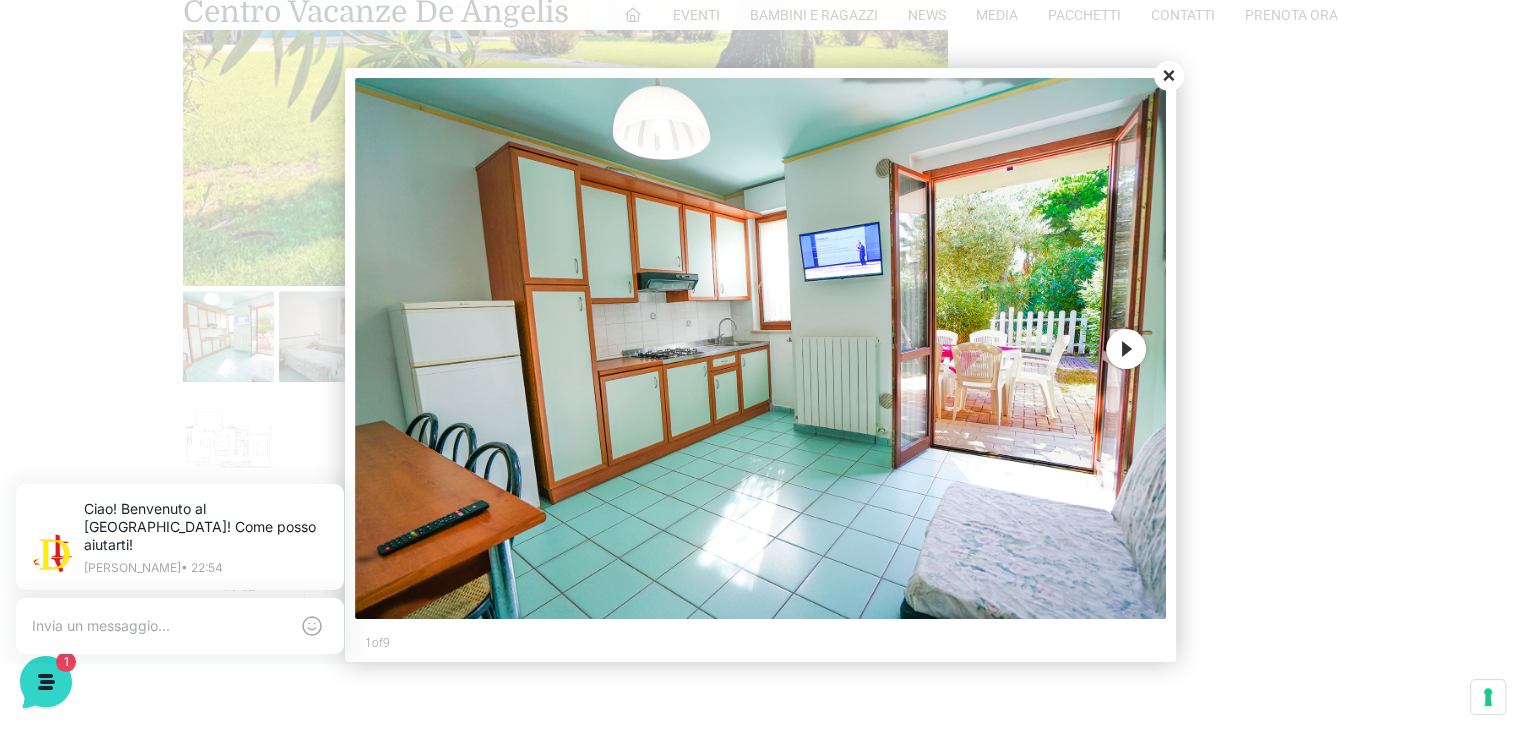 click on "Next" at bounding box center (1126, 349) 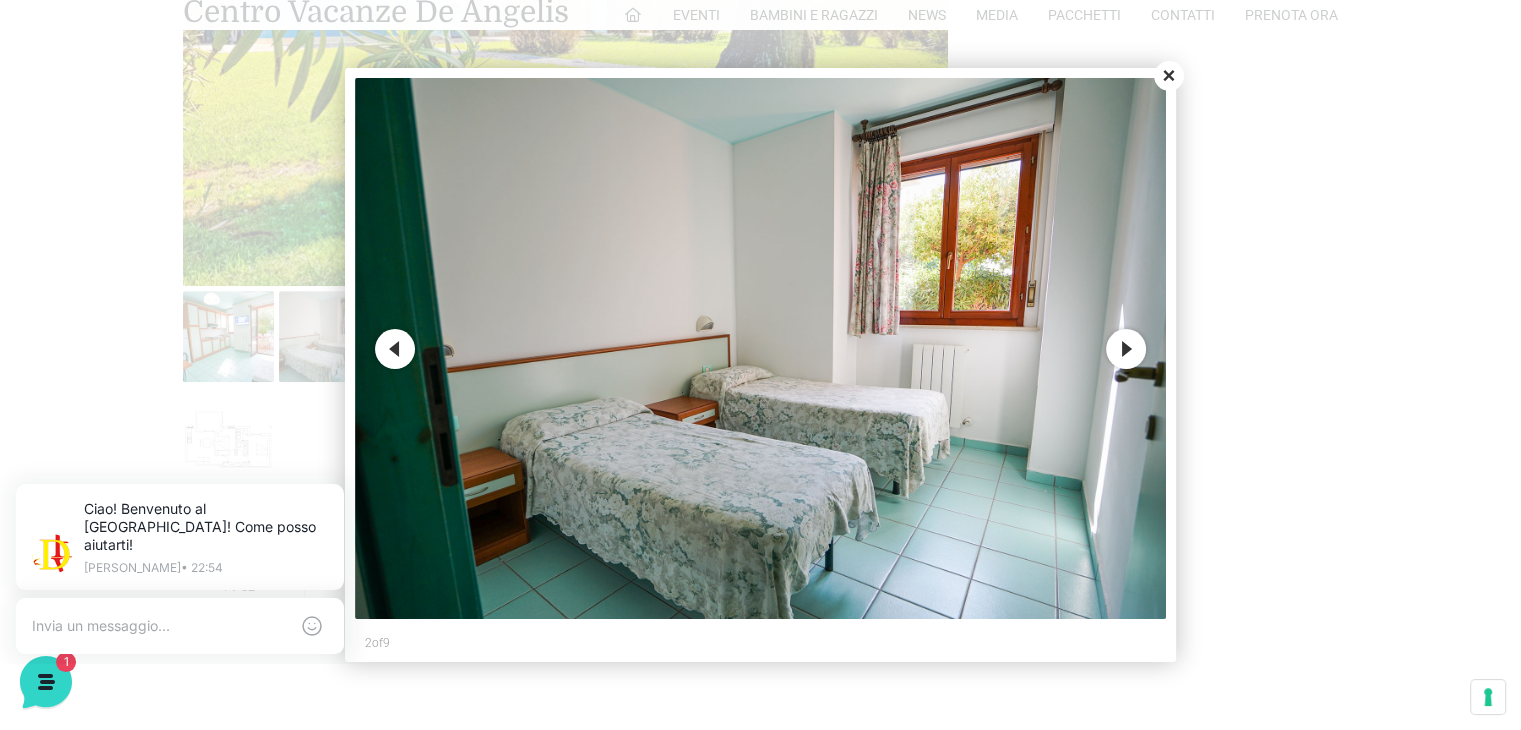 click on "Next" at bounding box center [1126, 349] 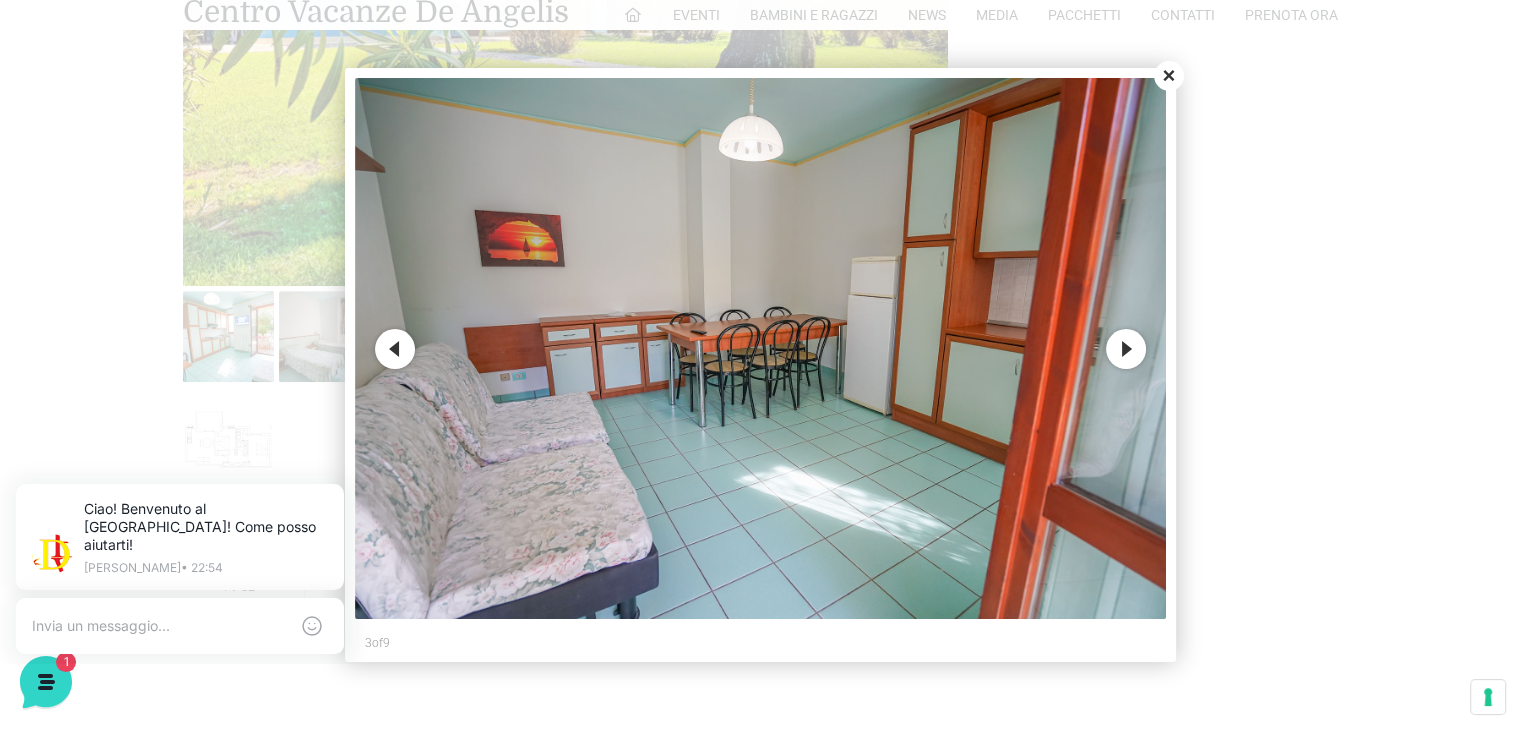 click on "Next" at bounding box center [1126, 349] 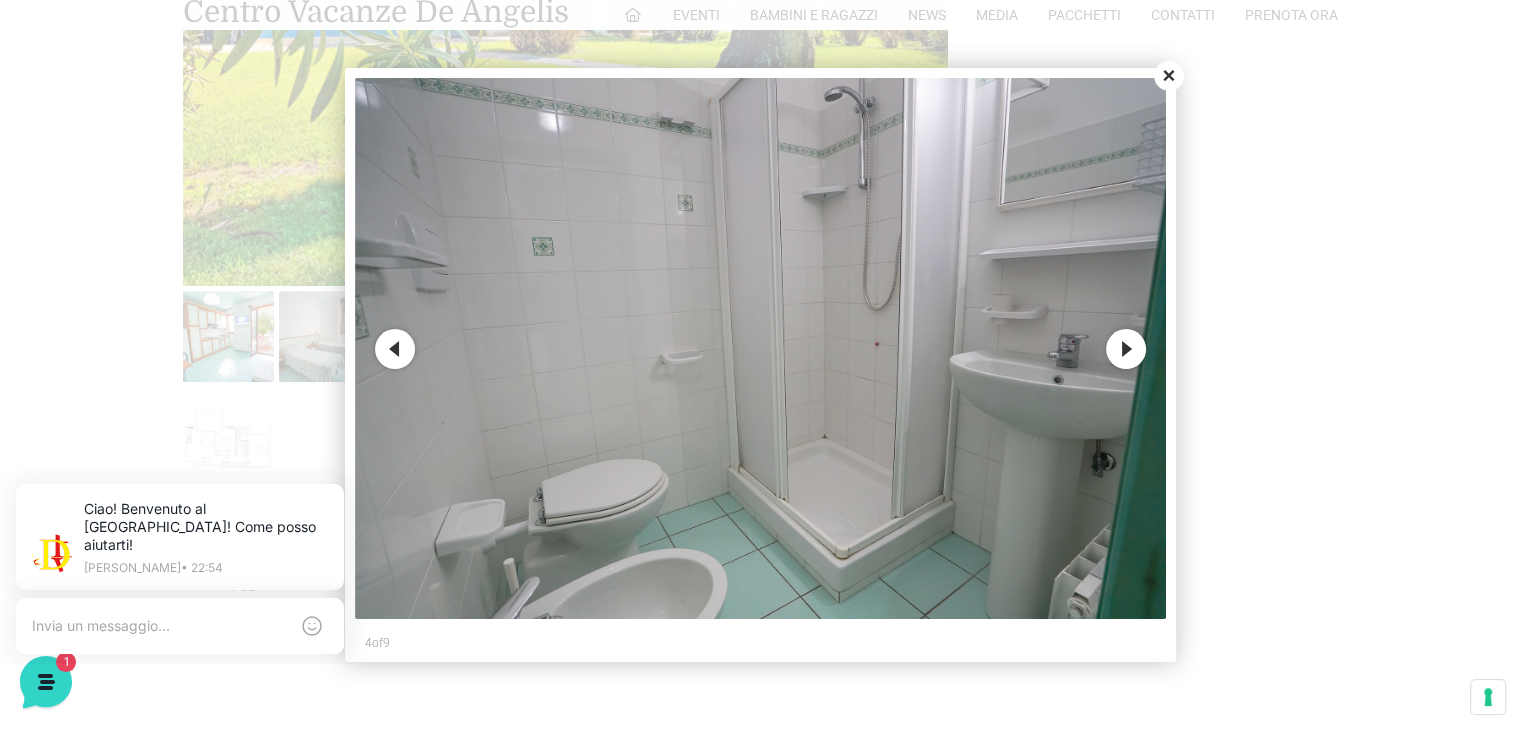 click on "Next" at bounding box center [1126, 349] 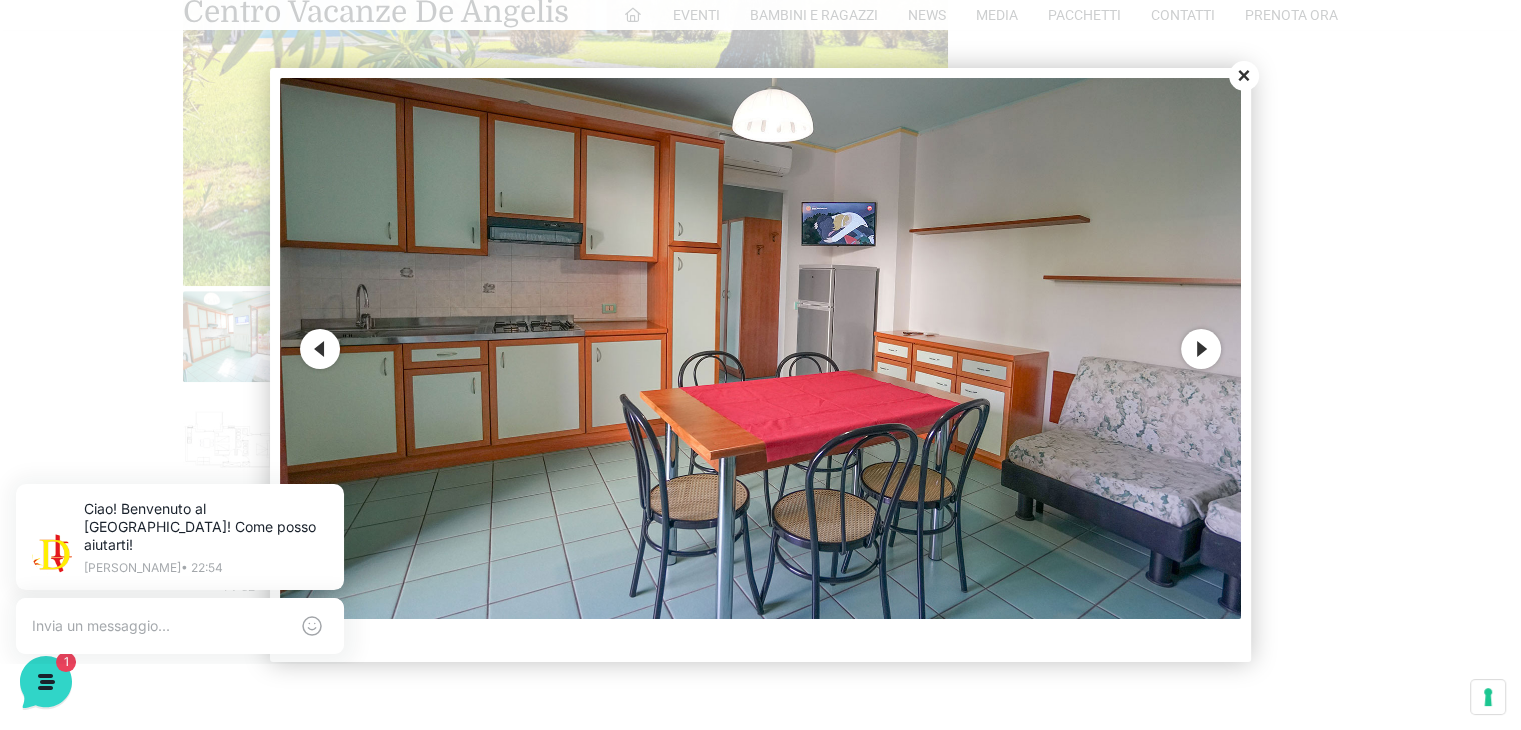 click on "Next" at bounding box center [1201, 349] 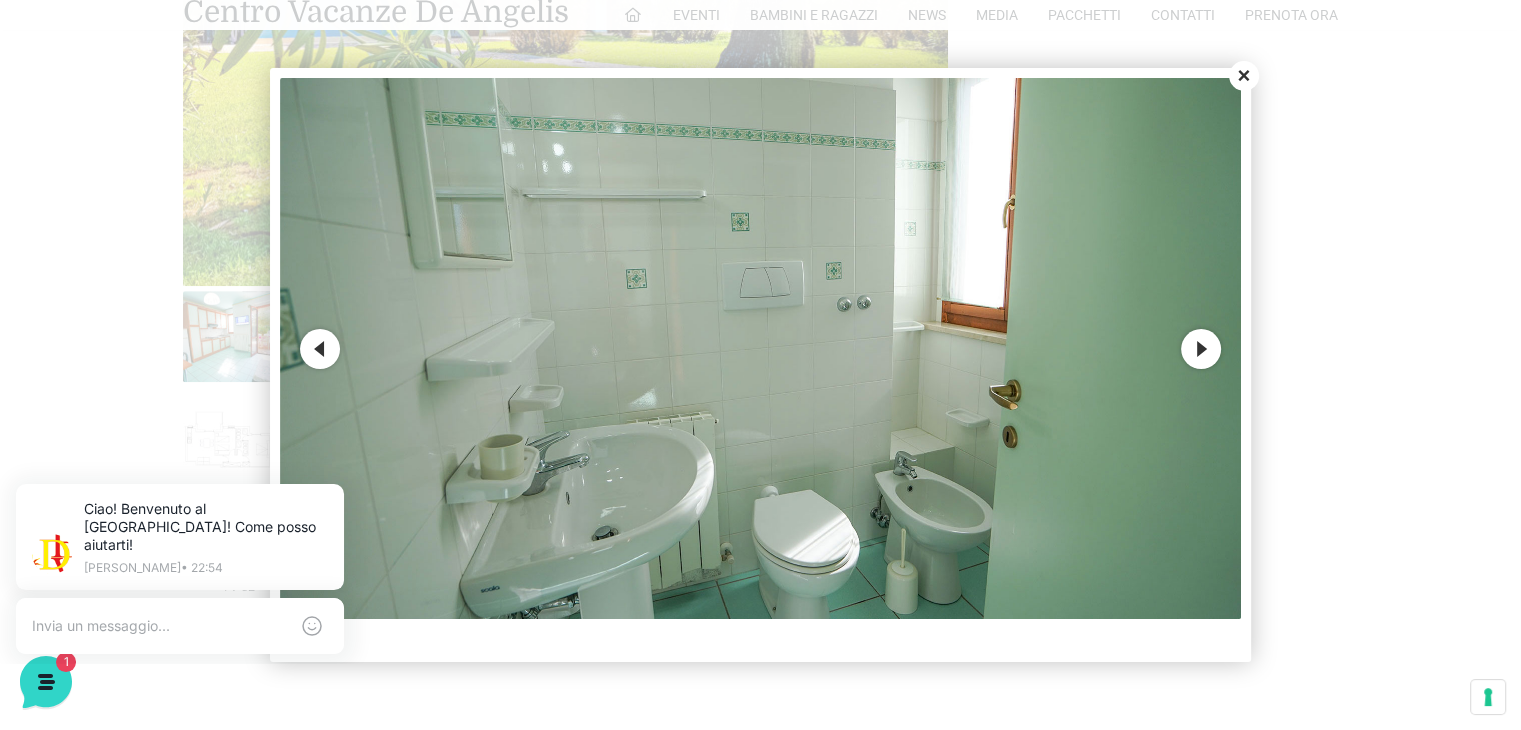 click on "Next" at bounding box center [1201, 349] 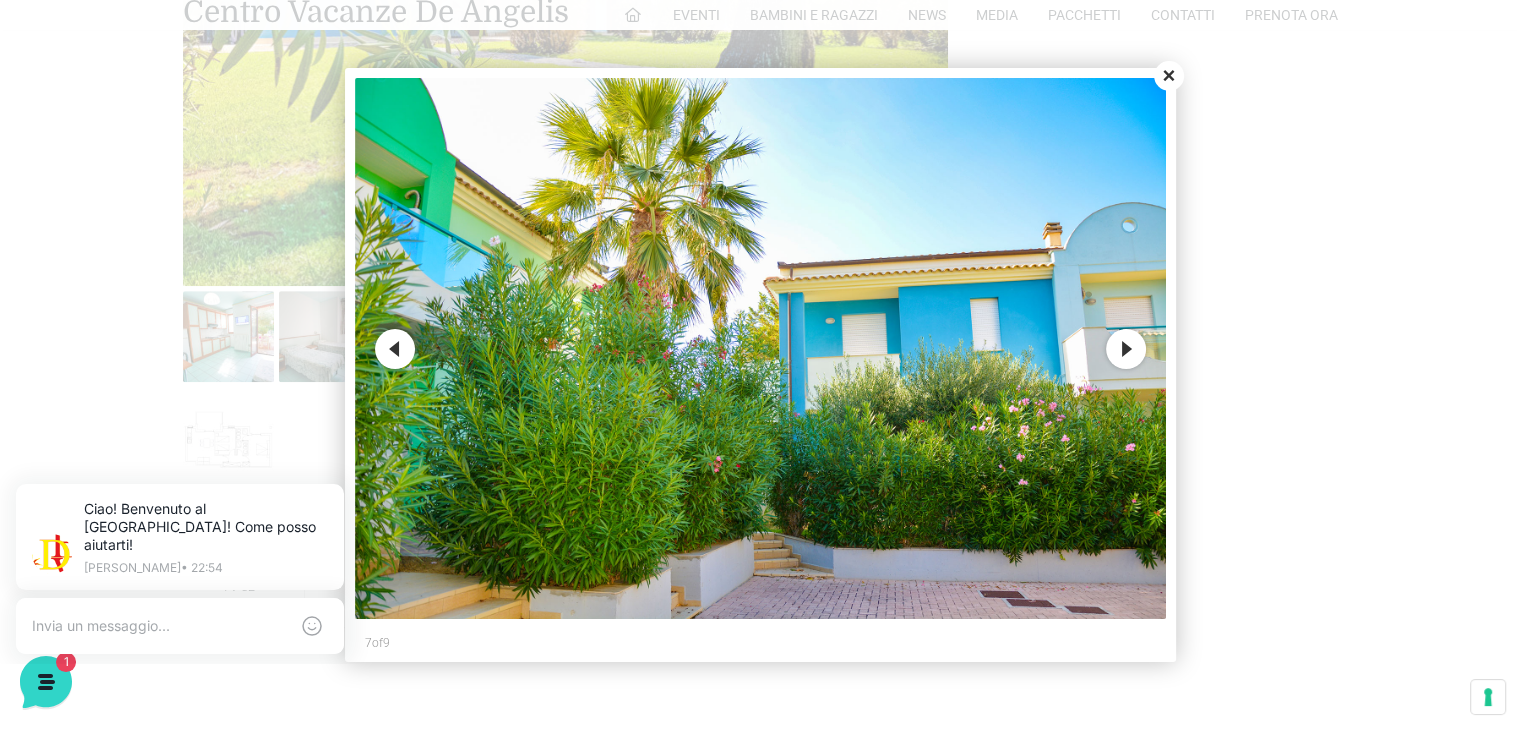 click on "Next" at bounding box center (1126, 349) 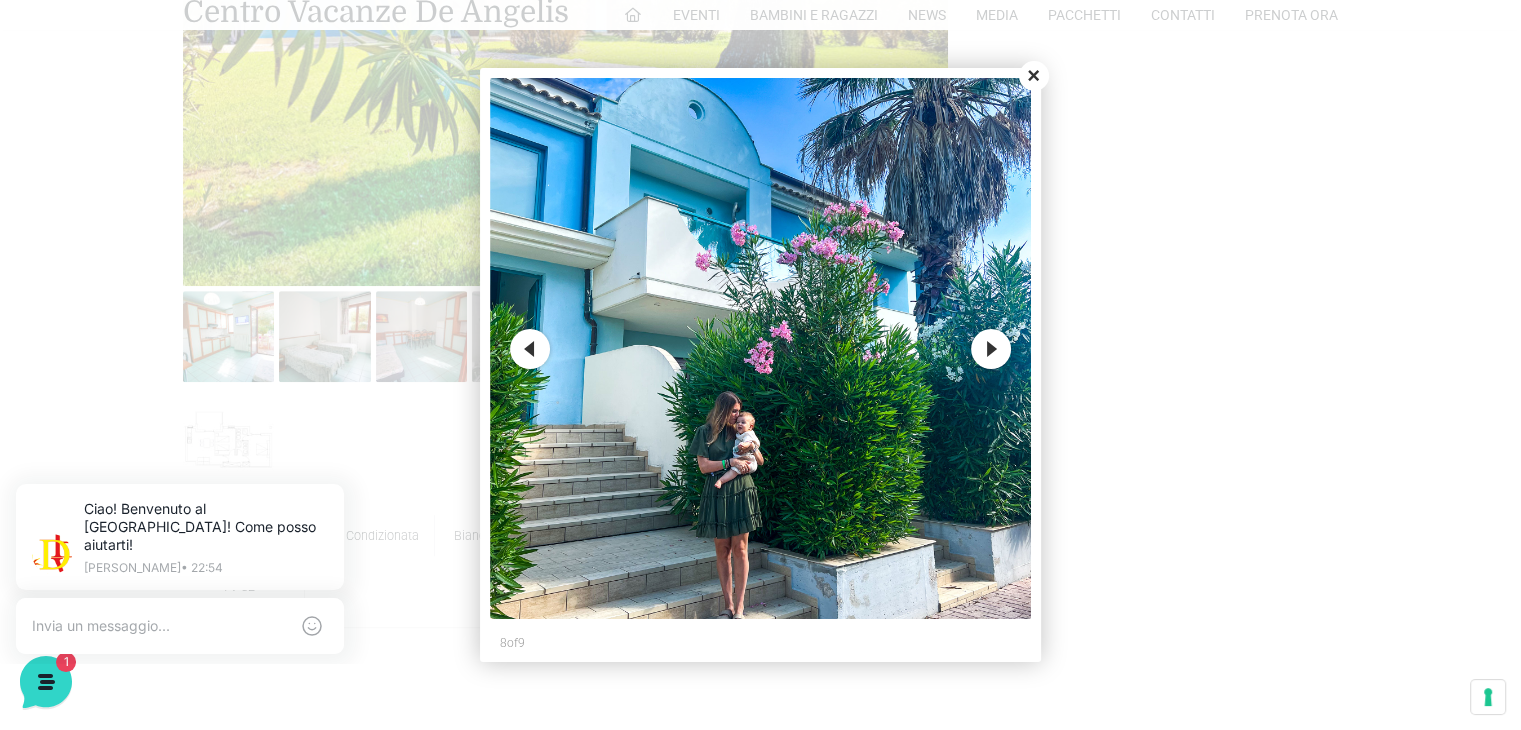 click on "Next" at bounding box center [991, 349] 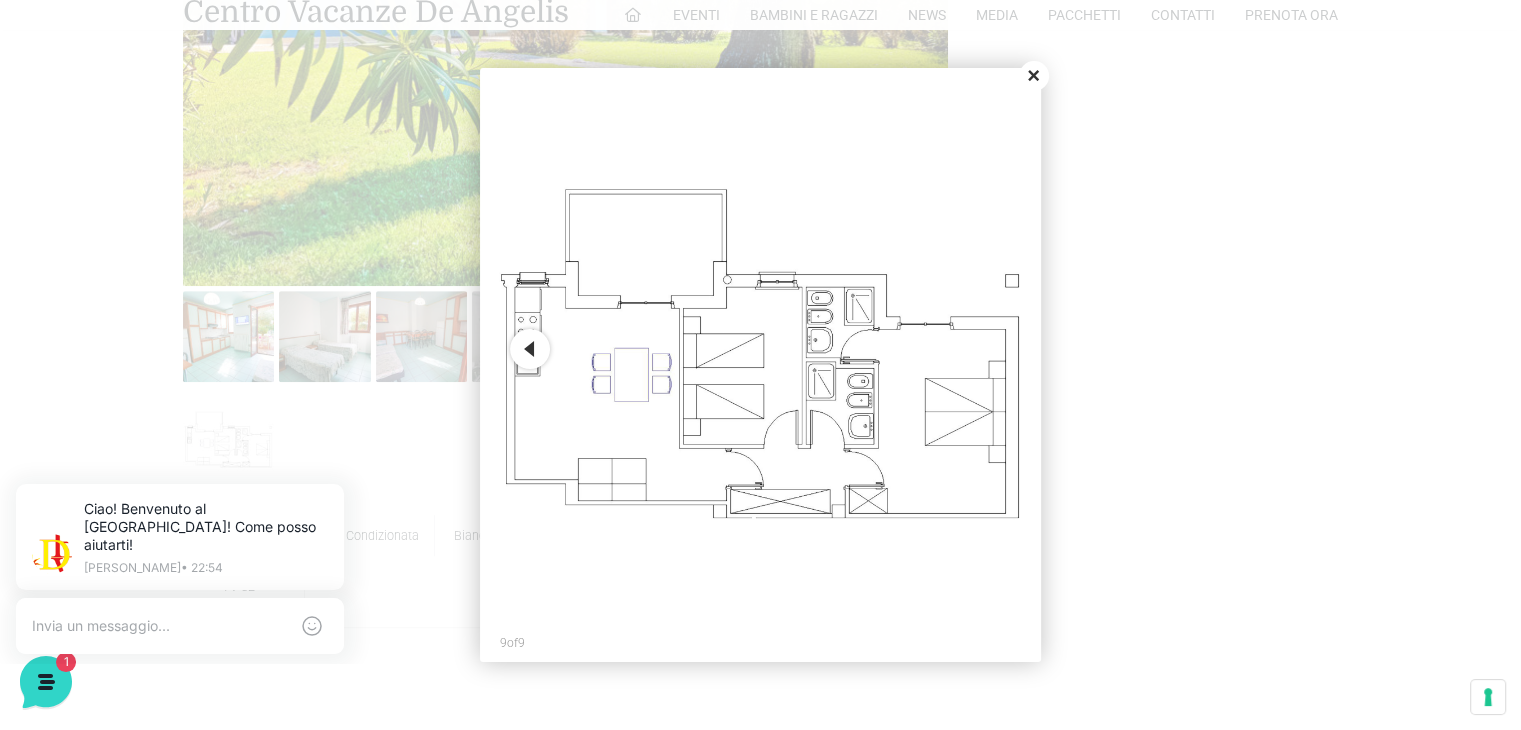click on "Close" at bounding box center (1034, 76) 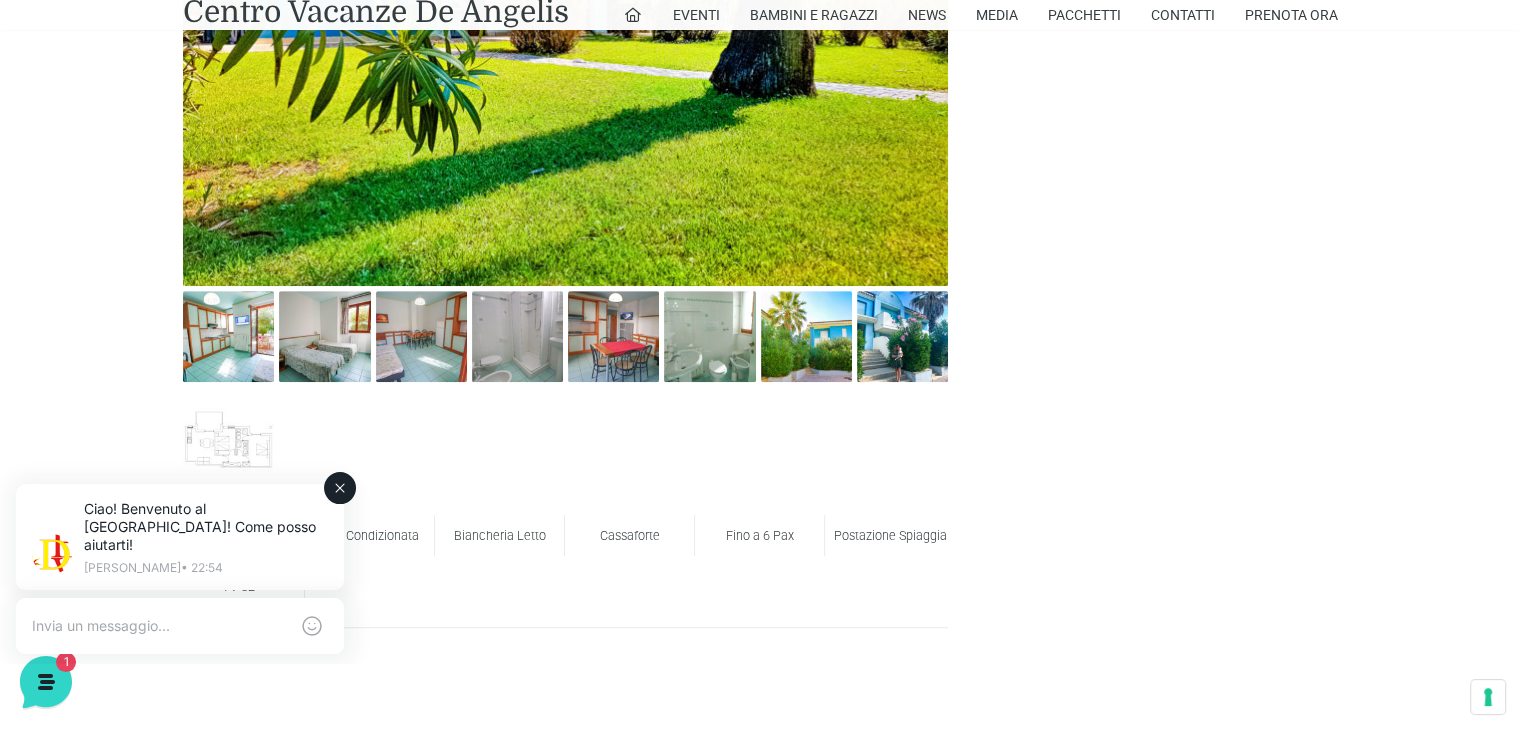 click 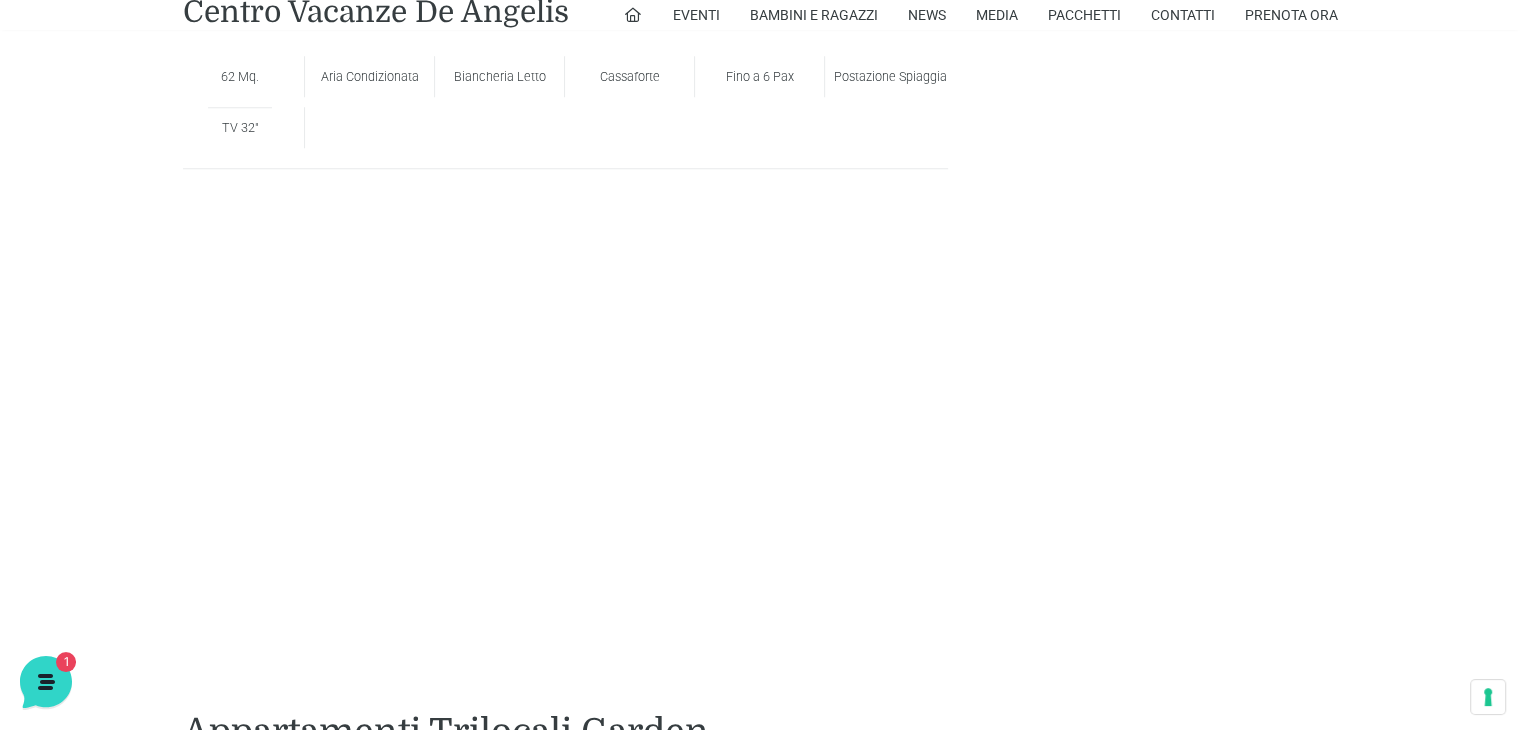 scroll, scrollTop: 1504, scrollLeft: 0, axis: vertical 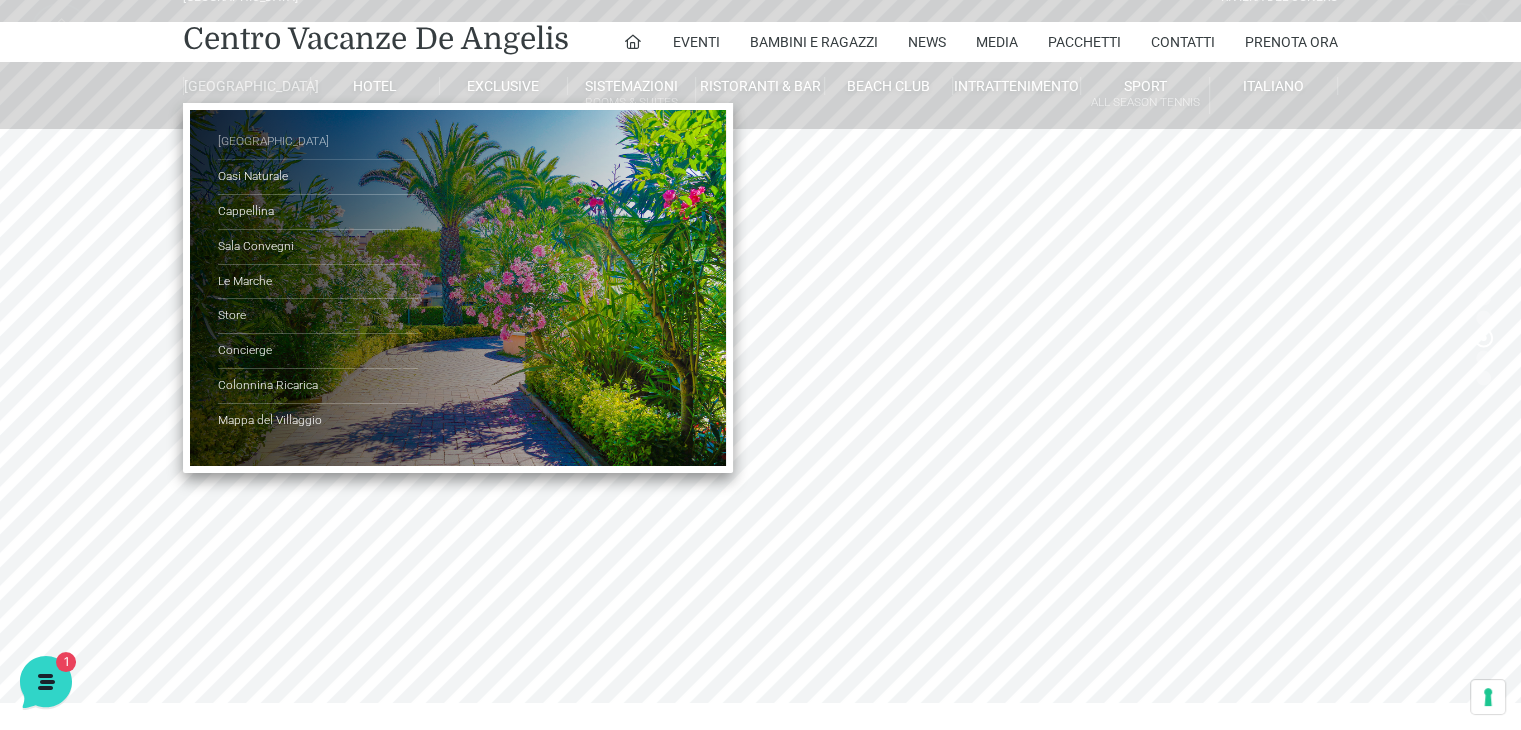 click on "[GEOGRAPHIC_DATA]" at bounding box center [318, 142] 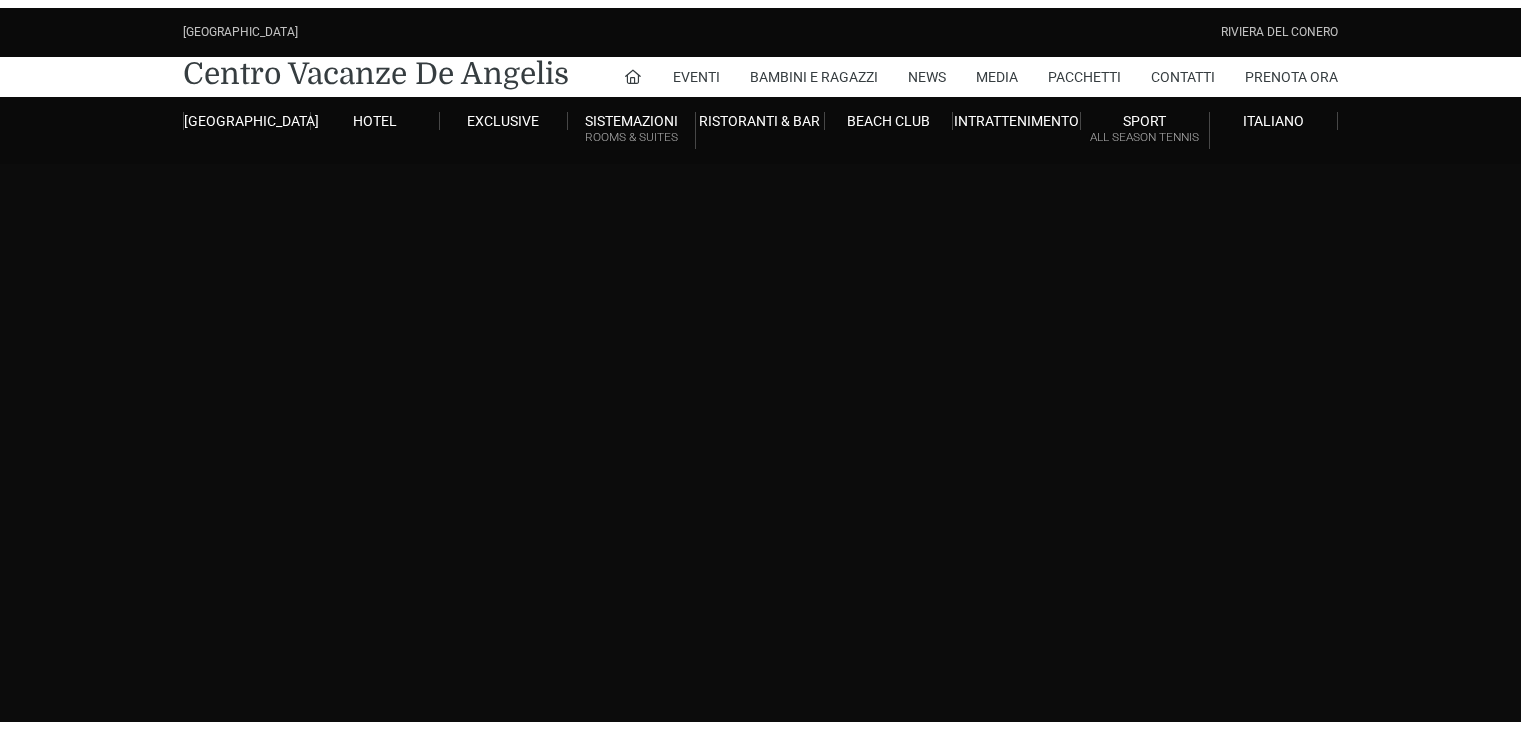 scroll, scrollTop: 0, scrollLeft: 0, axis: both 